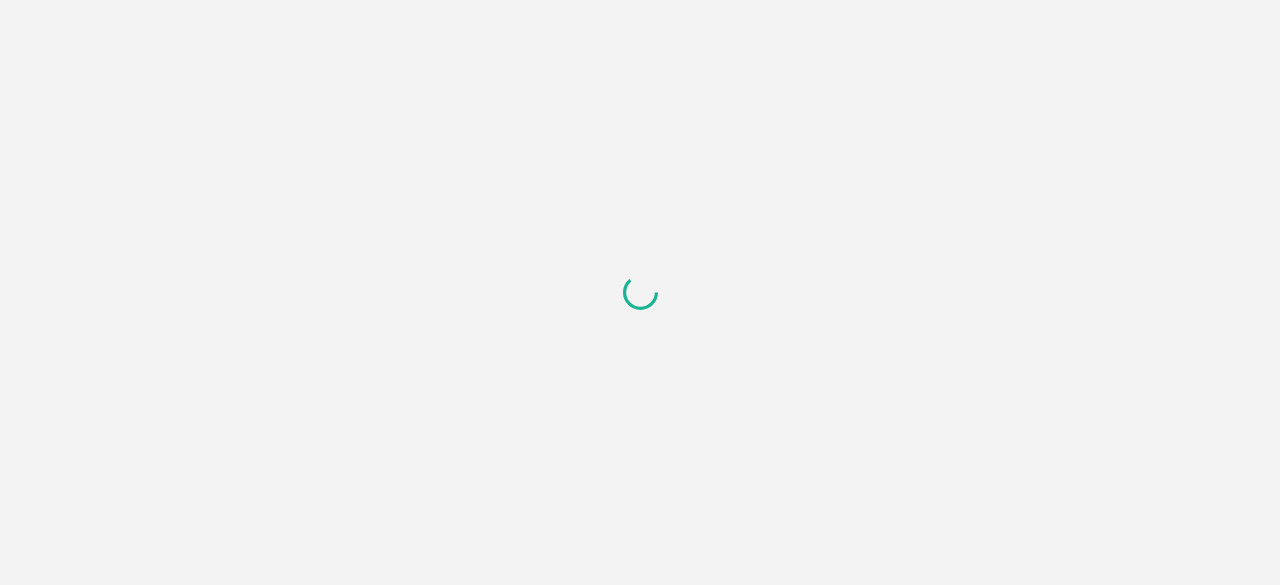 scroll, scrollTop: 0, scrollLeft: 0, axis: both 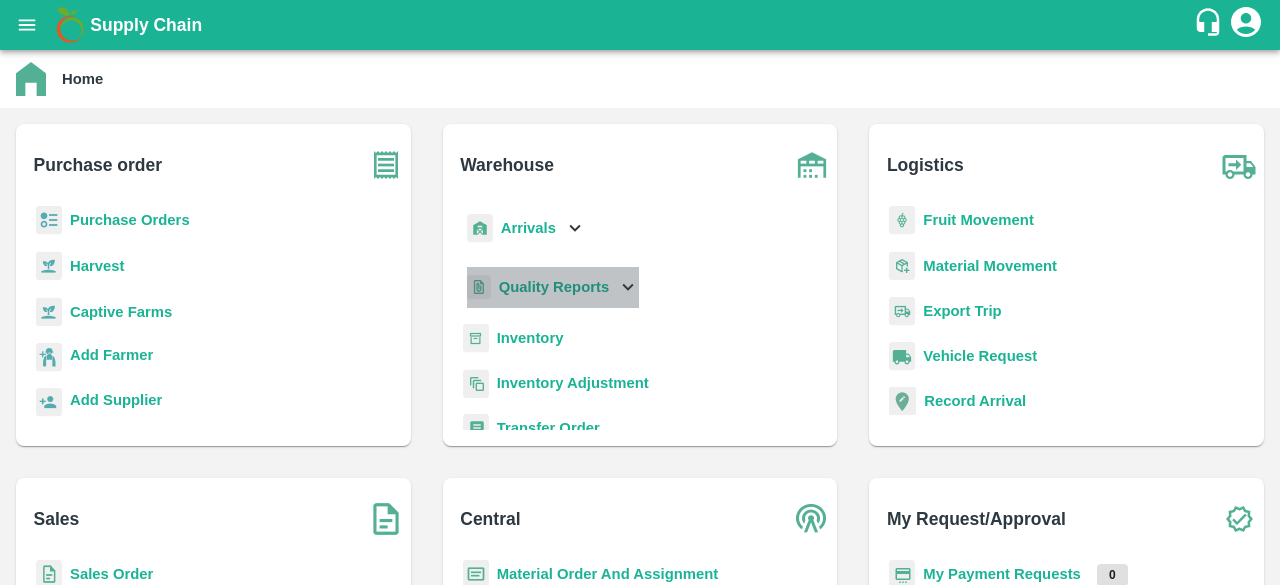 click on "Quality Reports" at bounding box center (554, 287) 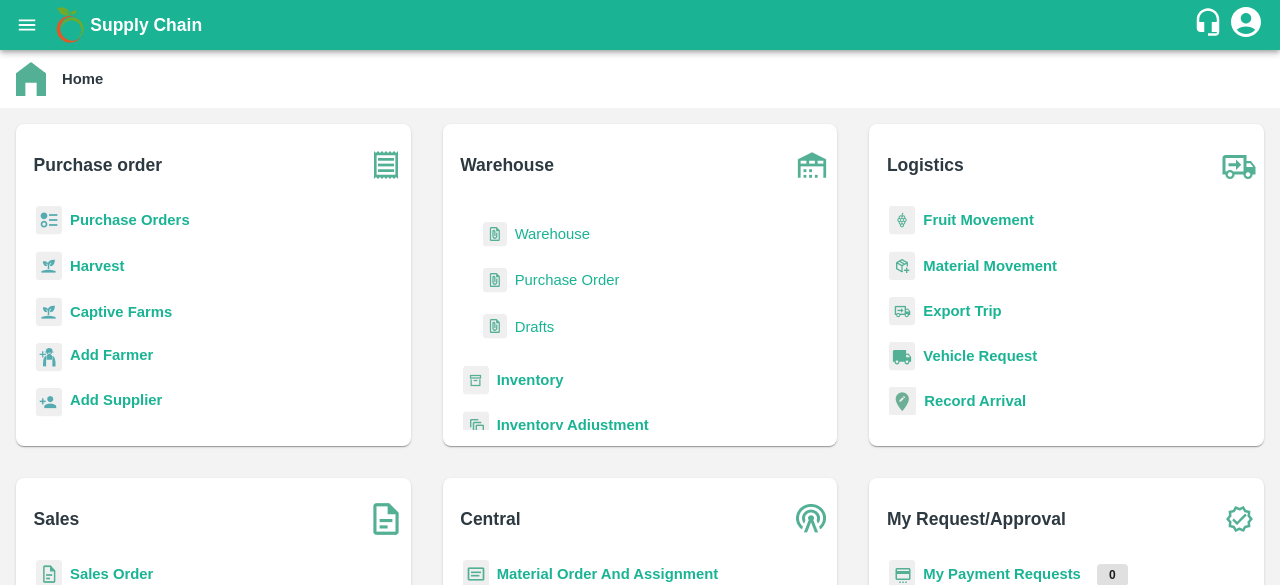 scroll, scrollTop: 98, scrollLeft: 0, axis: vertical 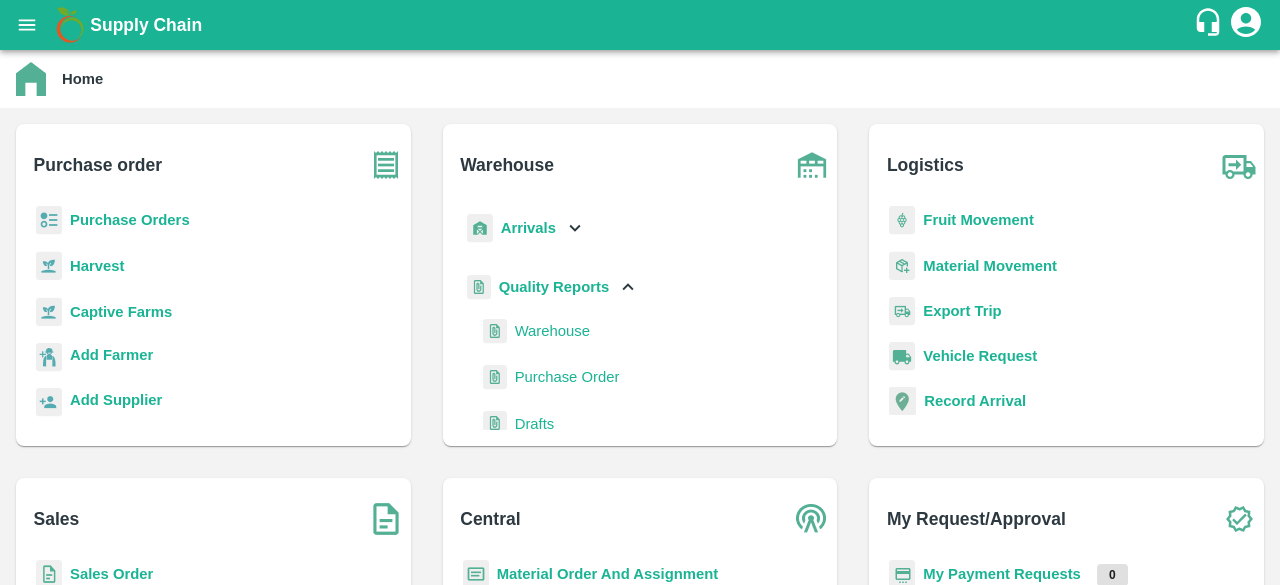 click on "Purchase Order" at bounding box center [567, 377] 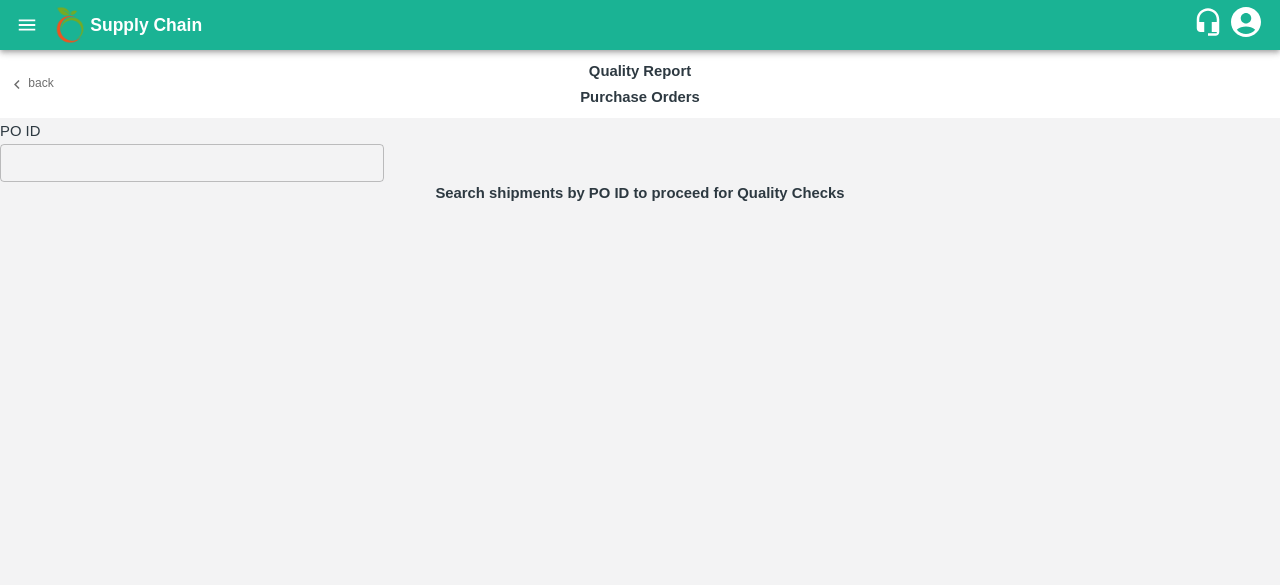 click at bounding box center (192, 163) 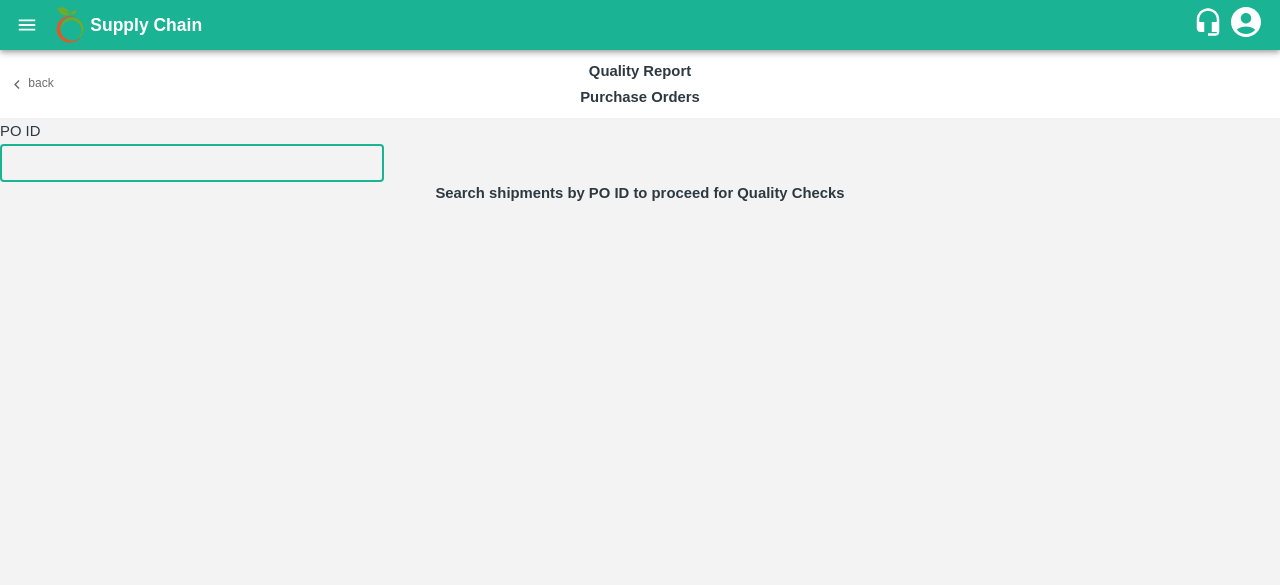 paste on "99256" 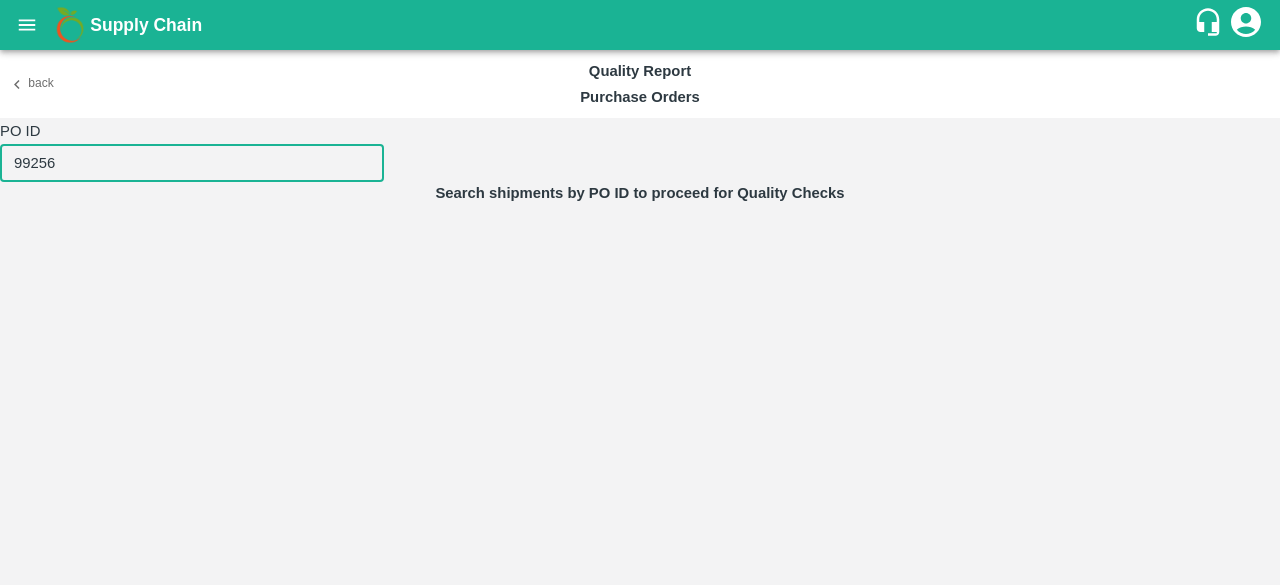 type on "99256" 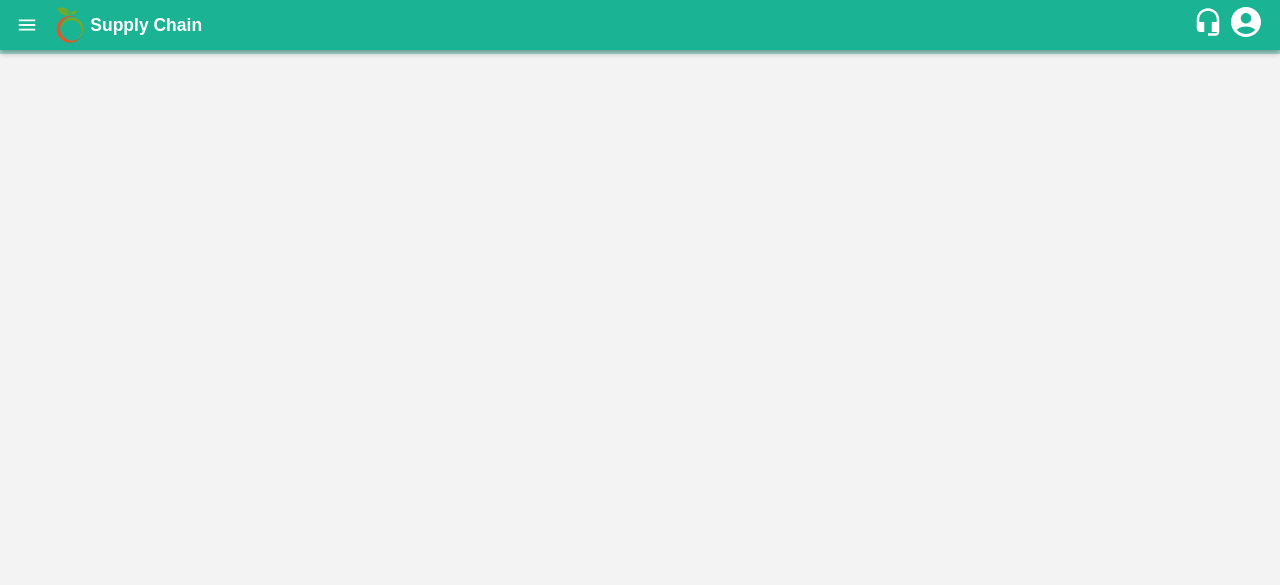 scroll, scrollTop: 0, scrollLeft: 0, axis: both 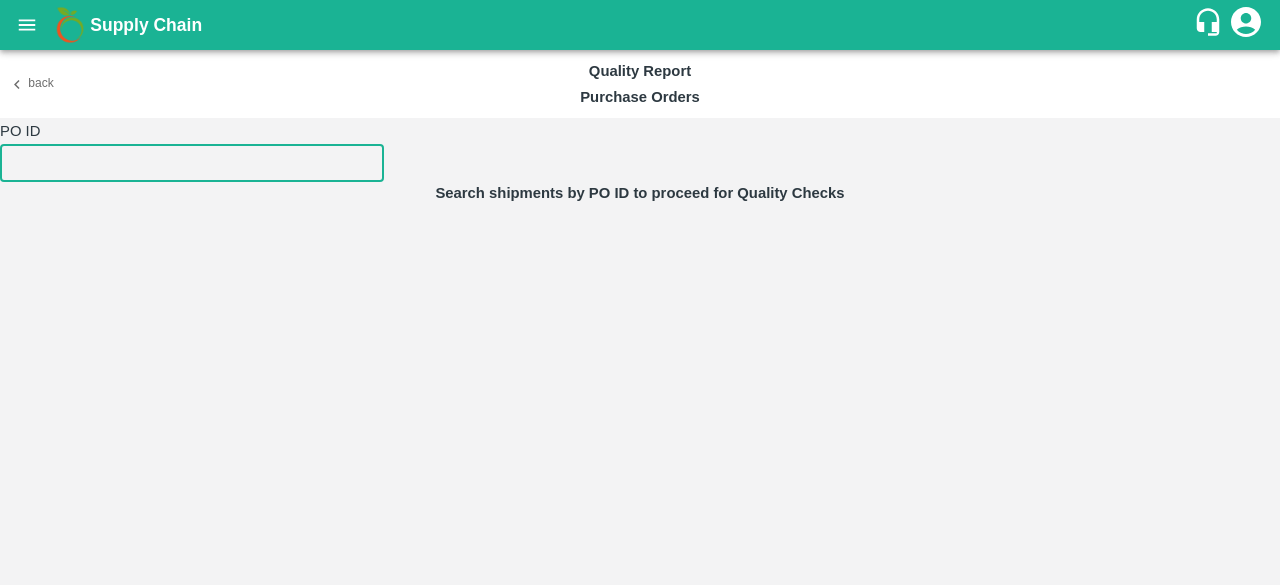 click at bounding box center (192, 163) 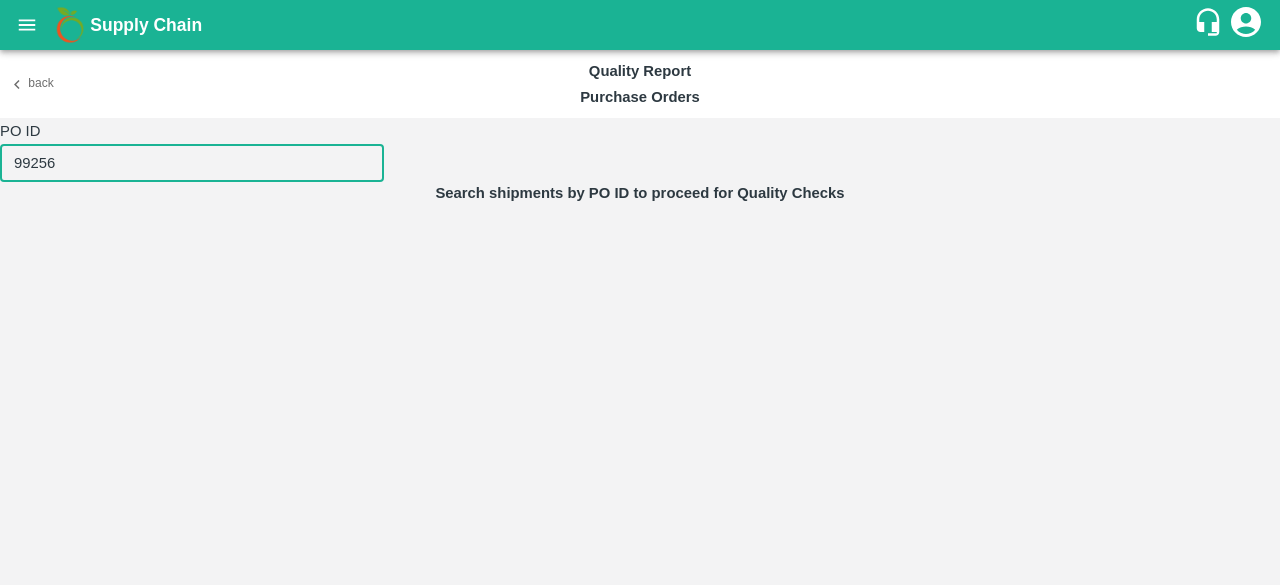 type on "99256" 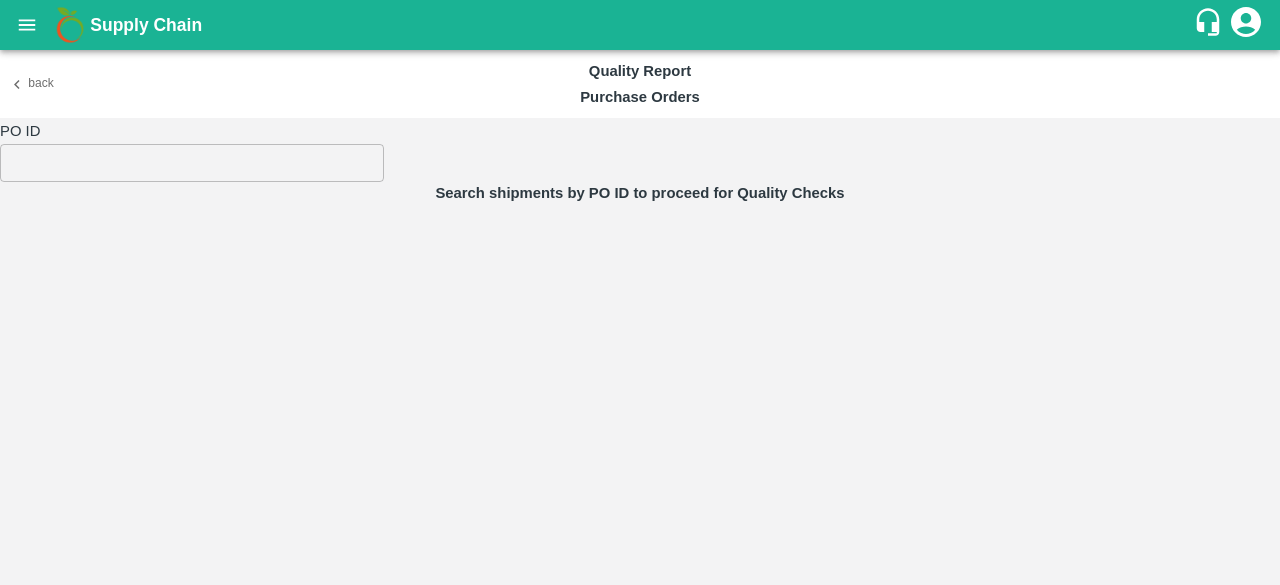 scroll, scrollTop: 0, scrollLeft: 0, axis: both 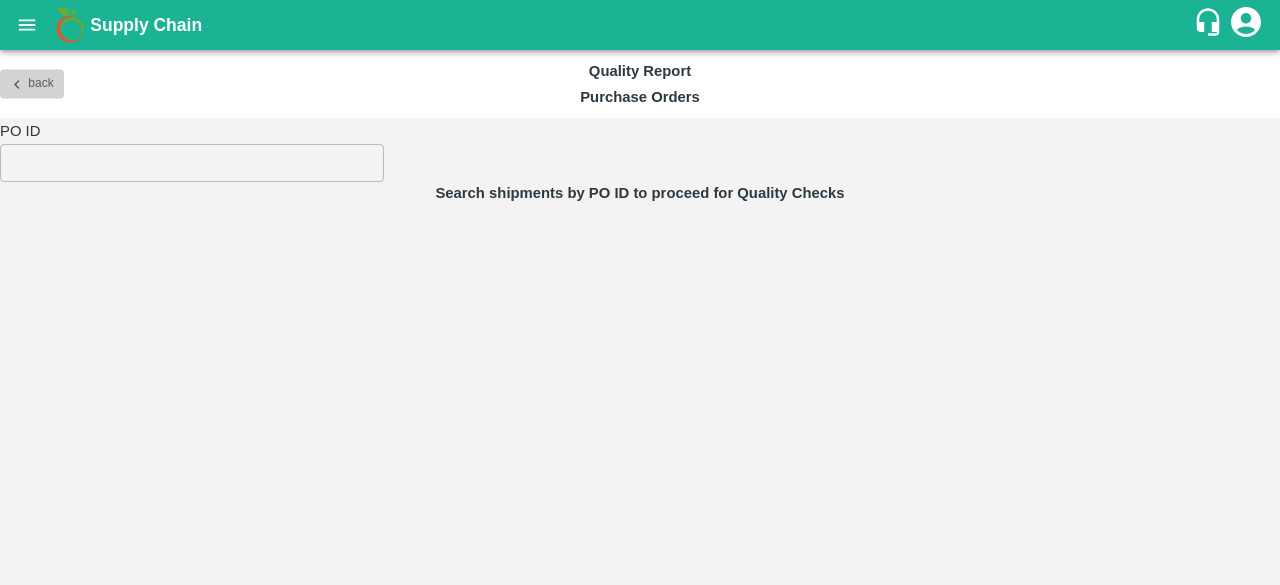 click on "Back" at bounding box center [32, 83] 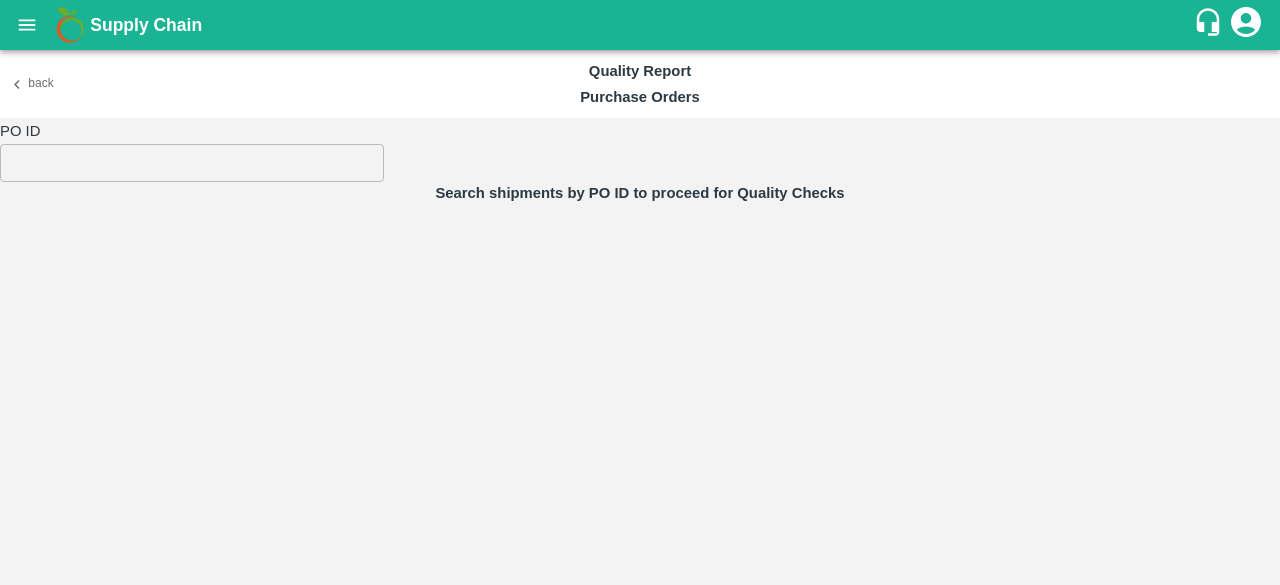 scroll, scrollTop: 0, scrollLeft: 0, axis: both 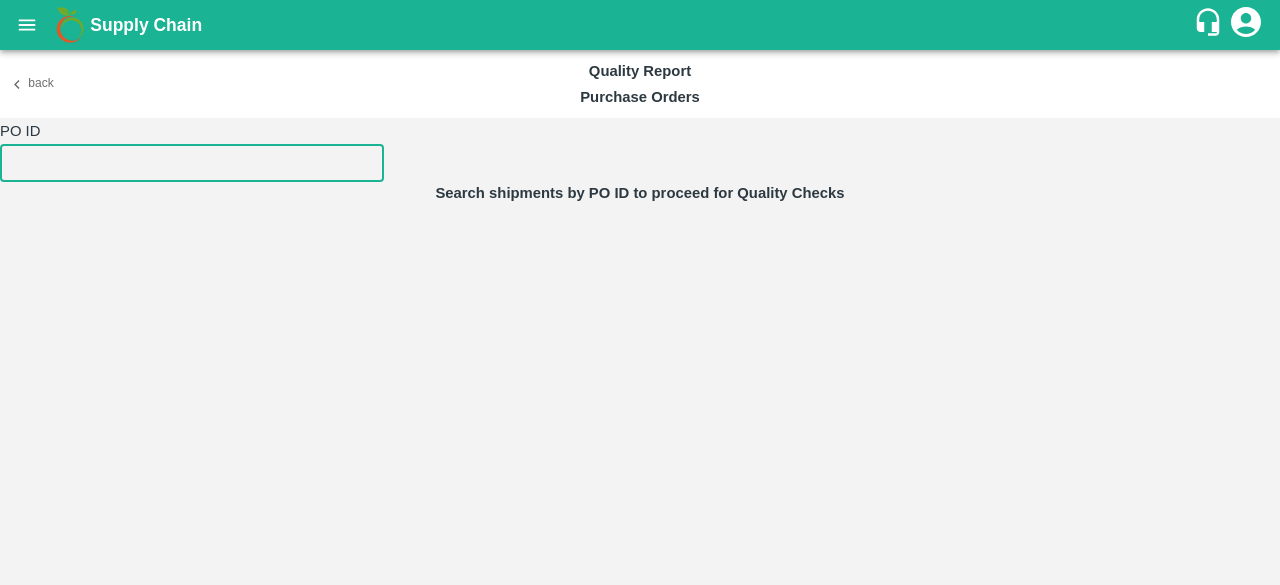 click at bounding box center [192, 163] 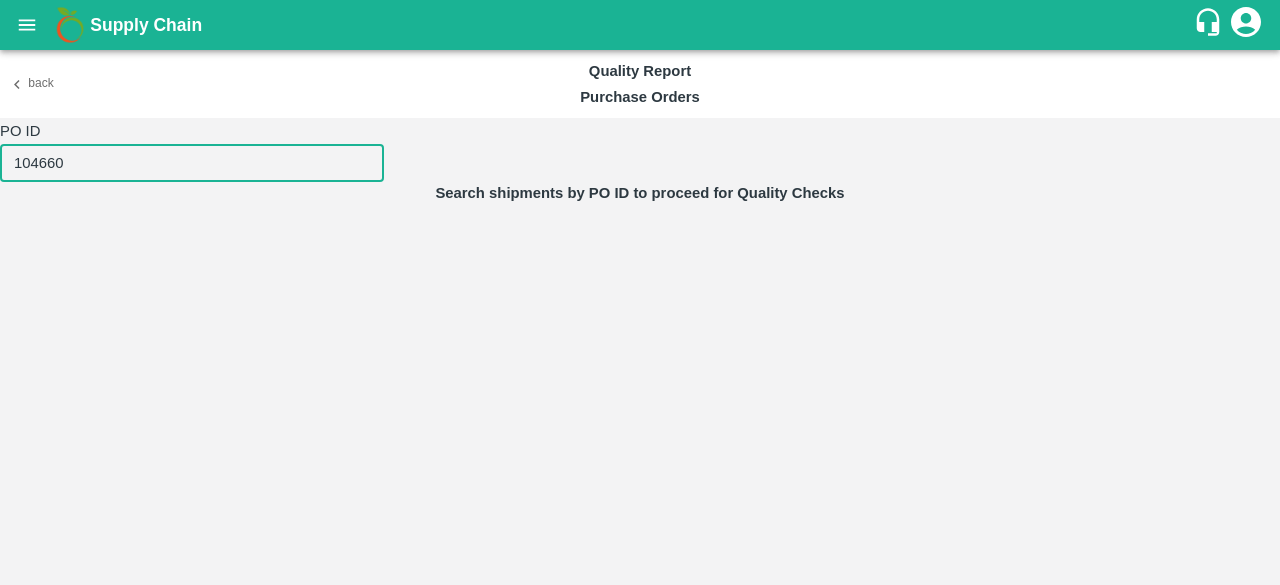 type on "104660" 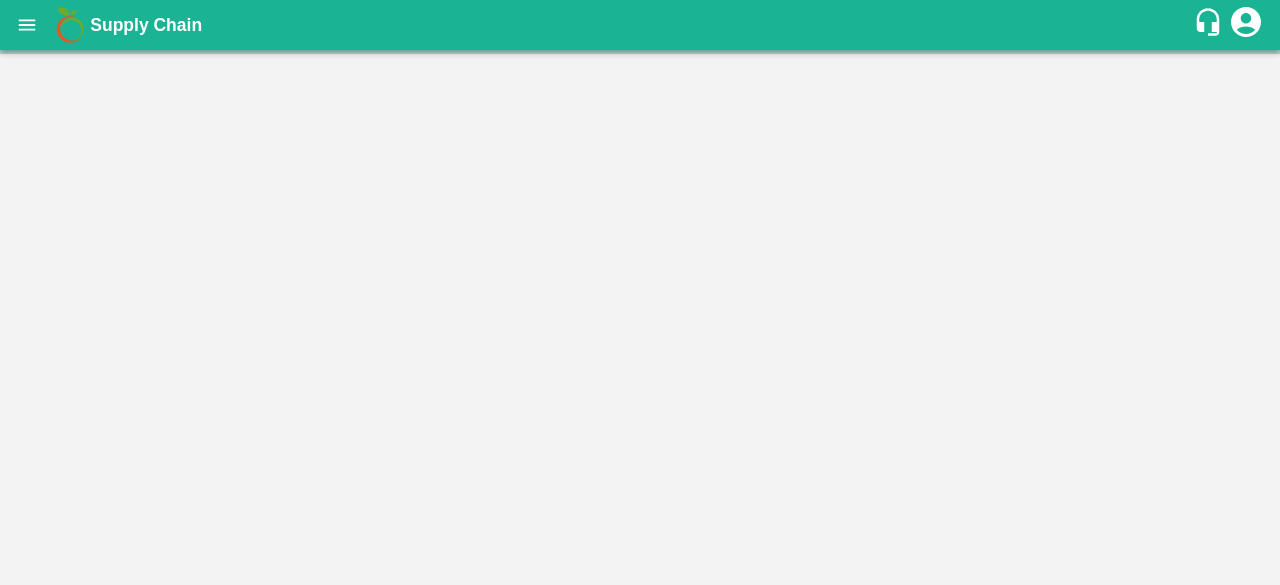 scroll, scrollTop: 0, scrollLeft: 0, axis: both 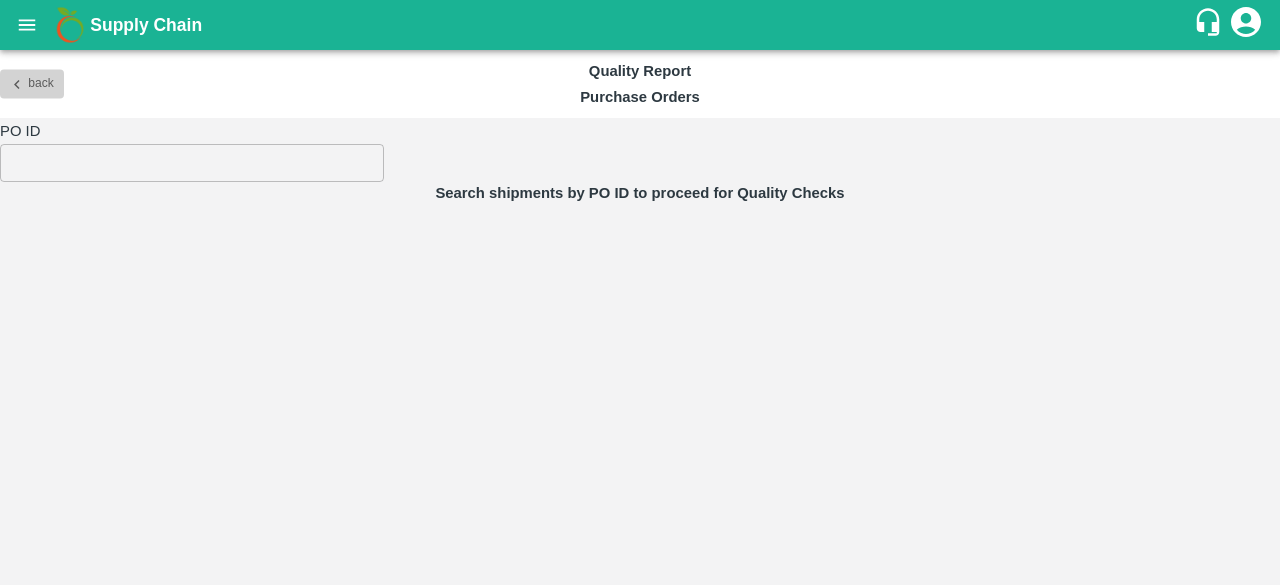 click 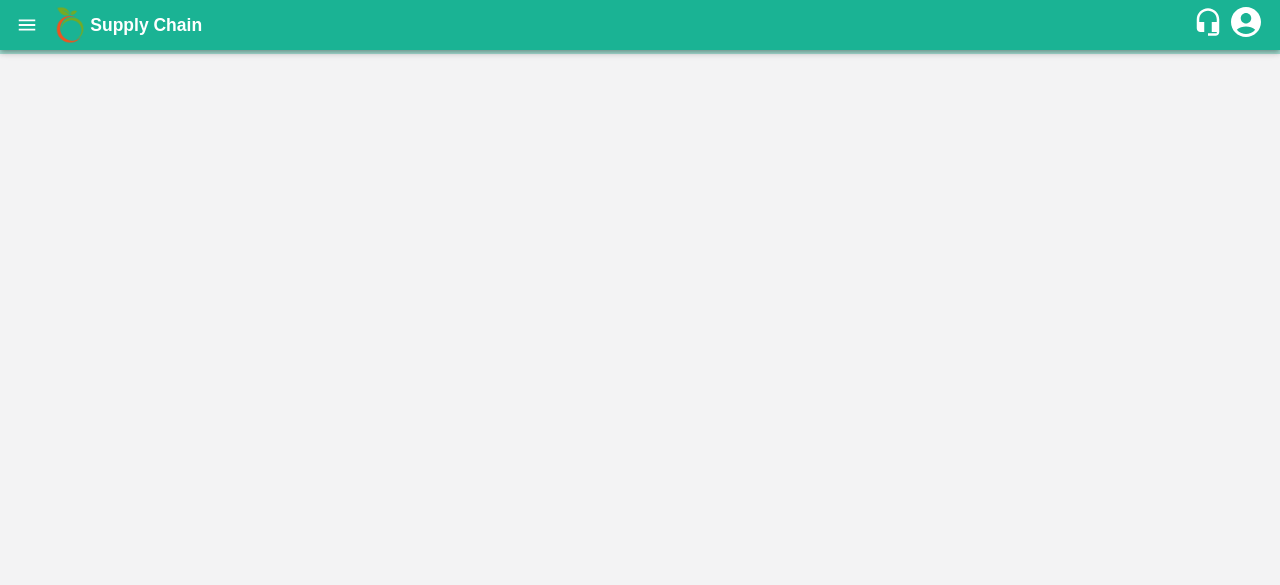 scroll, scrollTop: 0, scrollLeft: 0, axis: both 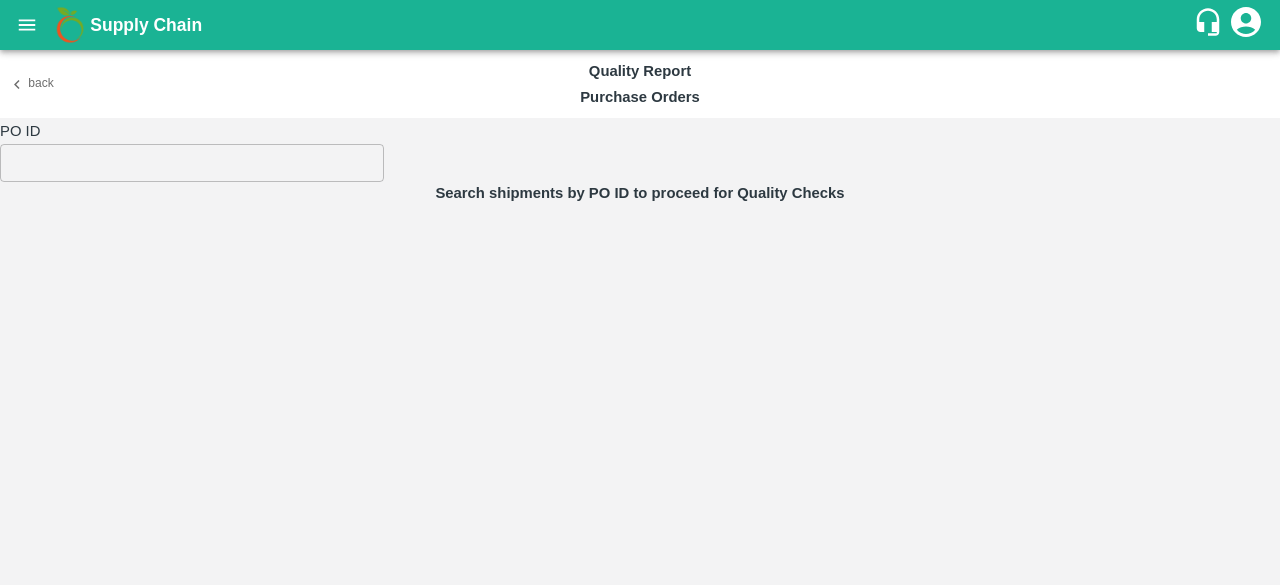 click on "Supply Chain" at bounding box center (146, 25) 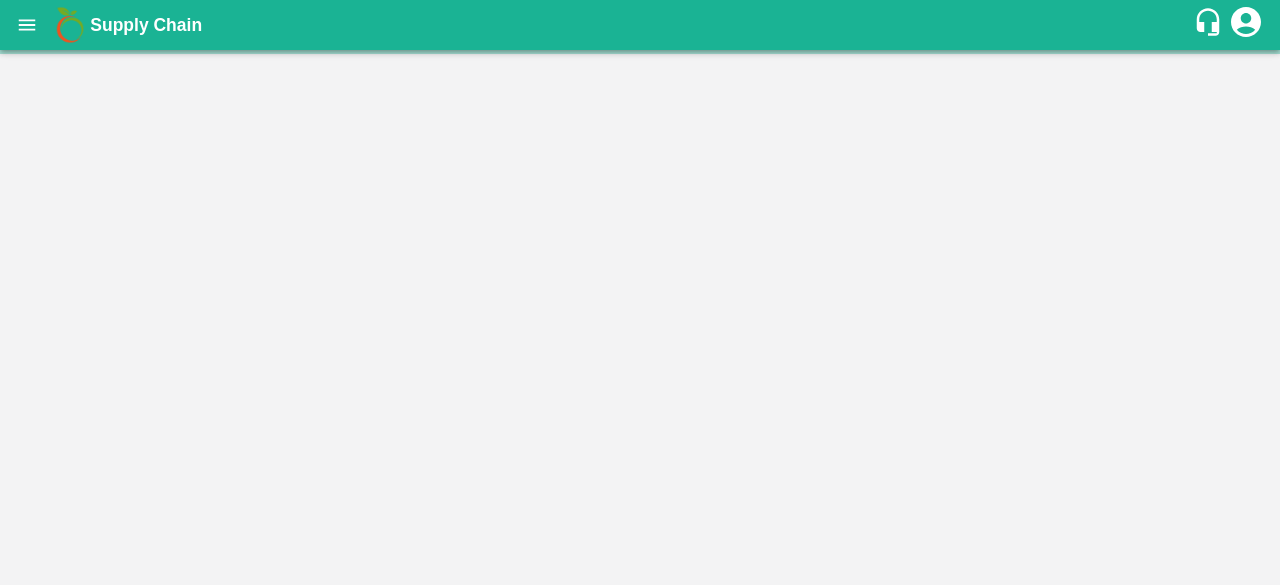 scroll, scrollTop: 0, scrollLeft: 0, axis: both 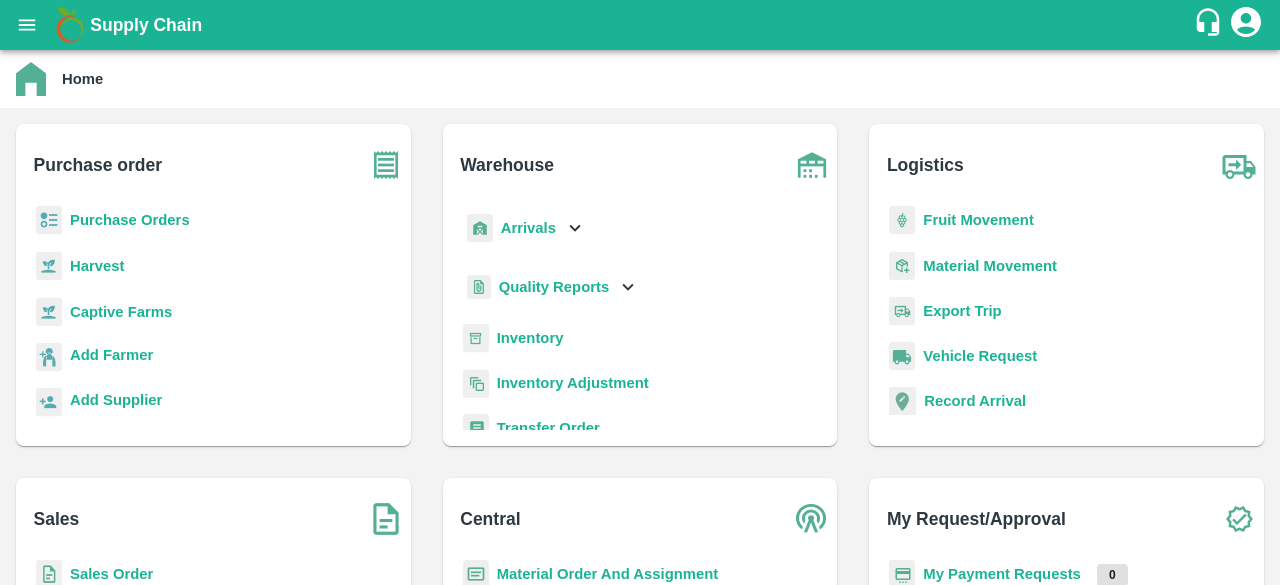 click on "Purchase Orders" at bounding box center [130, 220] 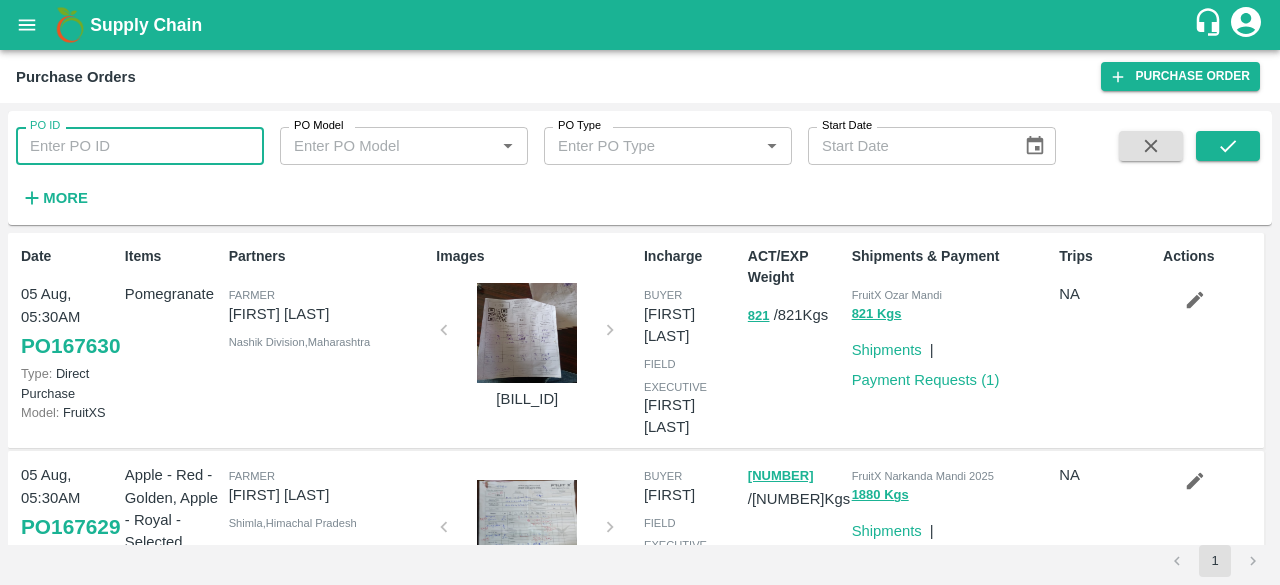 click on "PO ID" at bounding box center [140, 146] 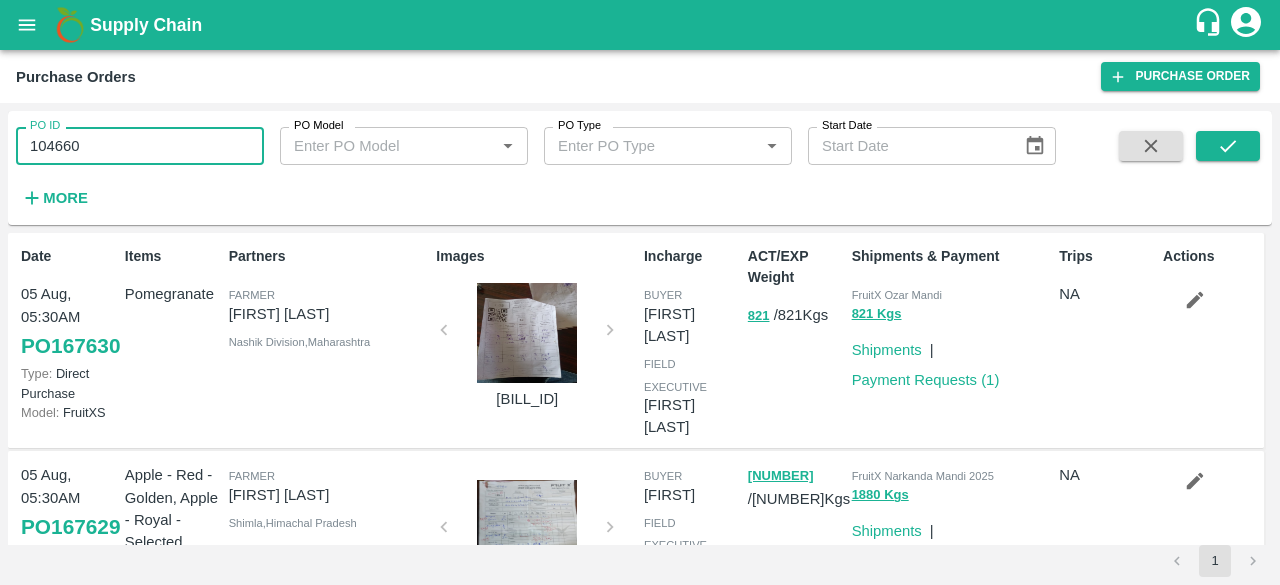 type on "104660" 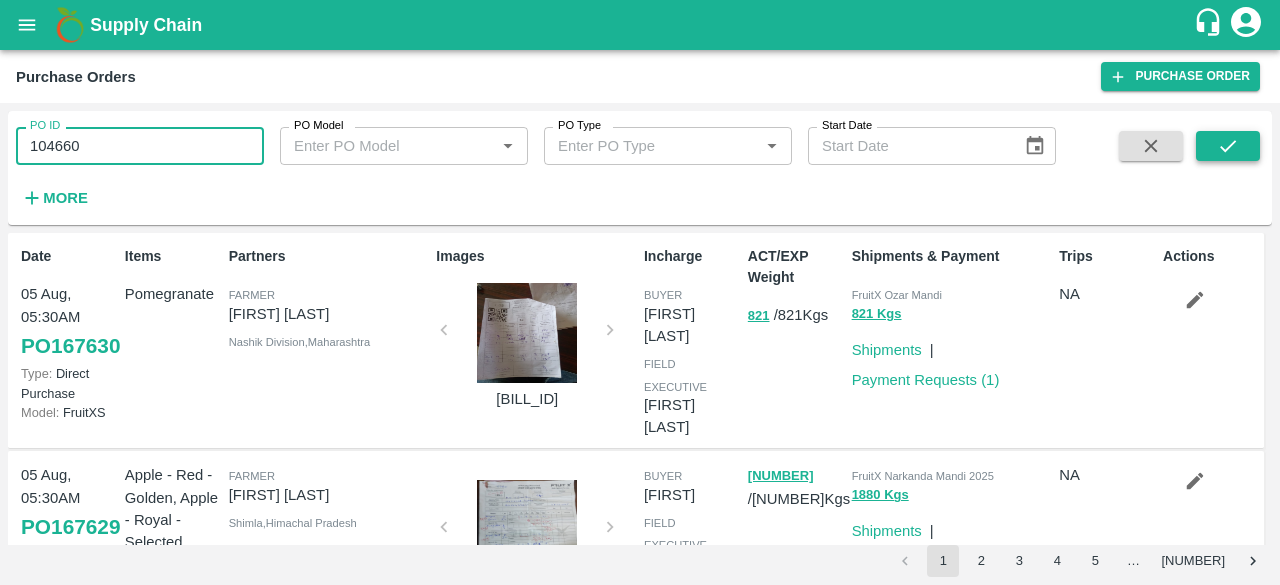 click 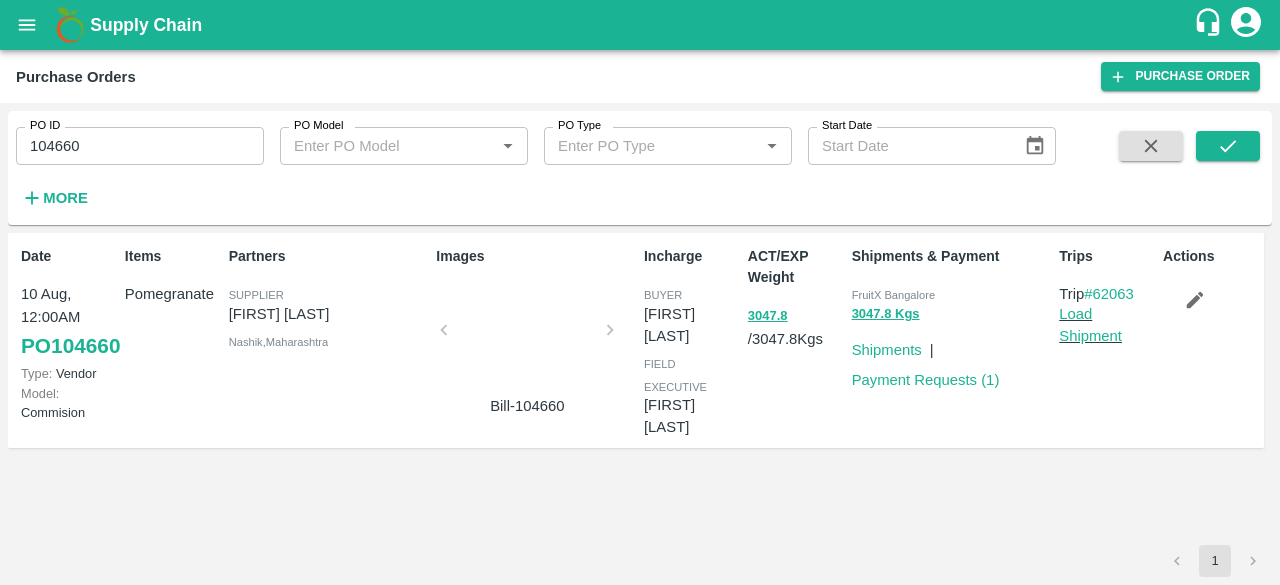 click on "PO  104660" at bounding box center (70, 346) 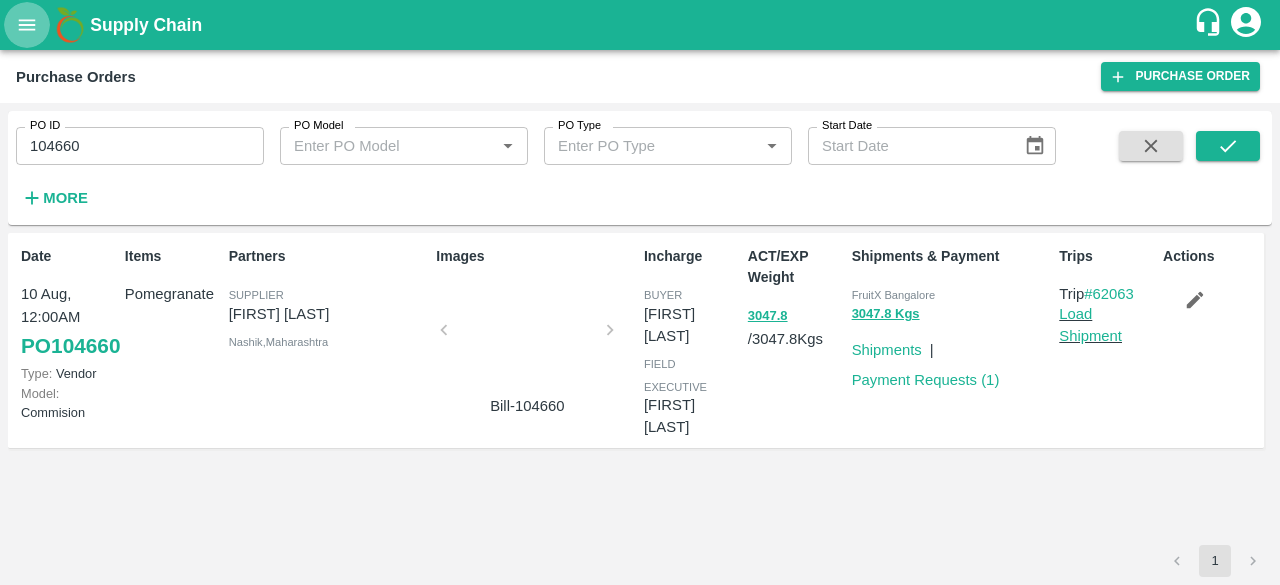 click 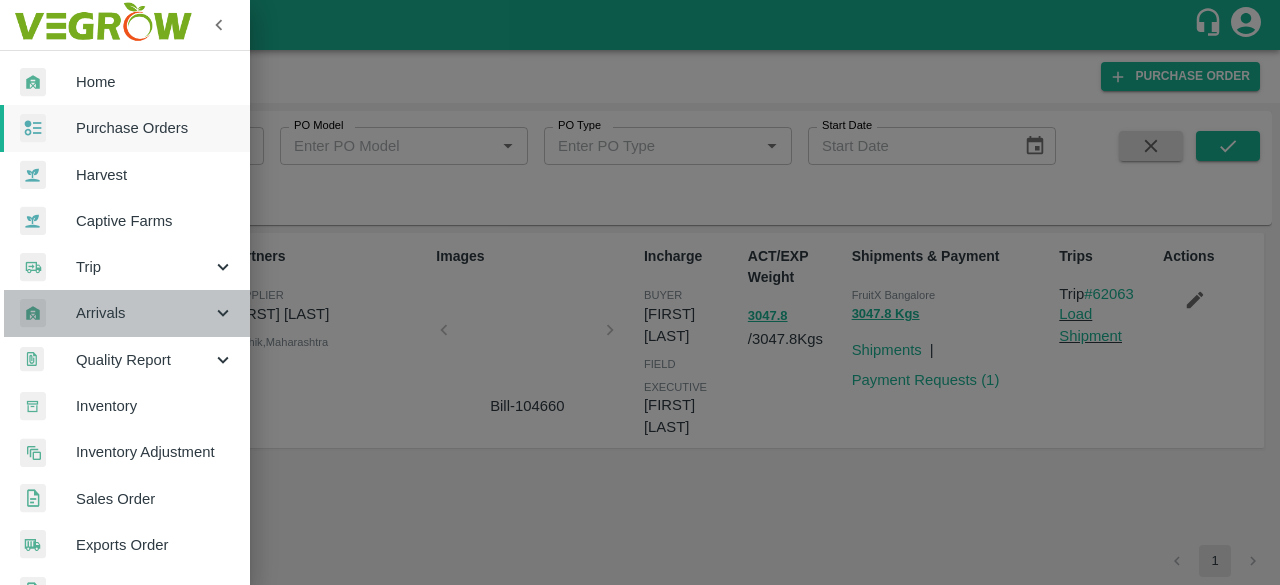 click on "Arrivals" at bounding box center [125, 313] 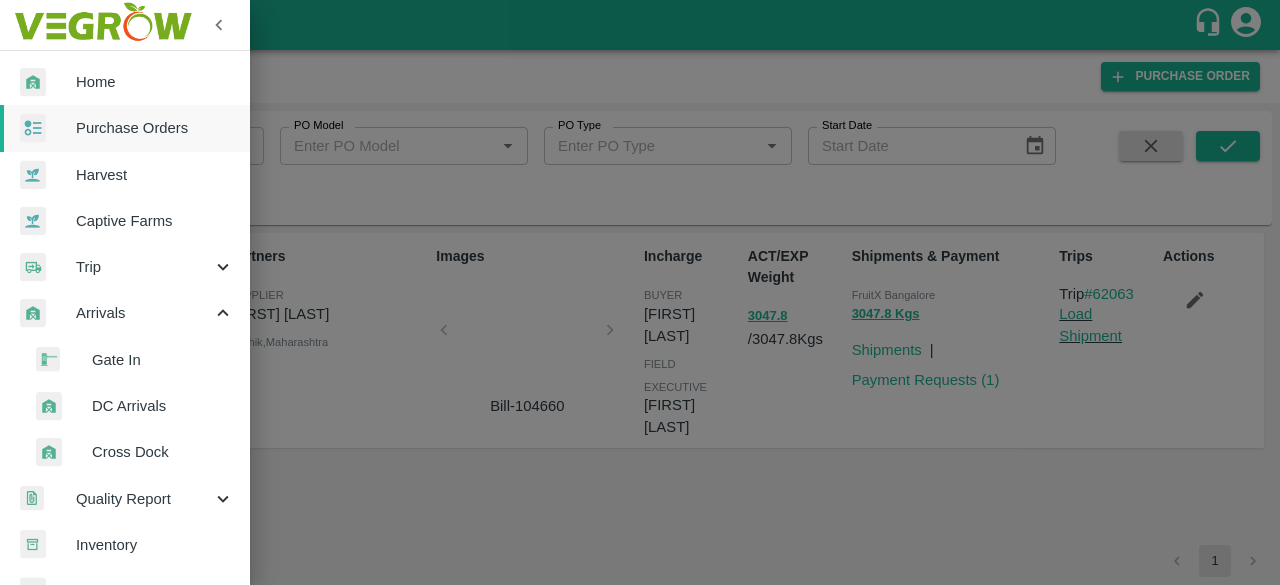 click on "DC Arrivals" at bounding box center [163, 406] 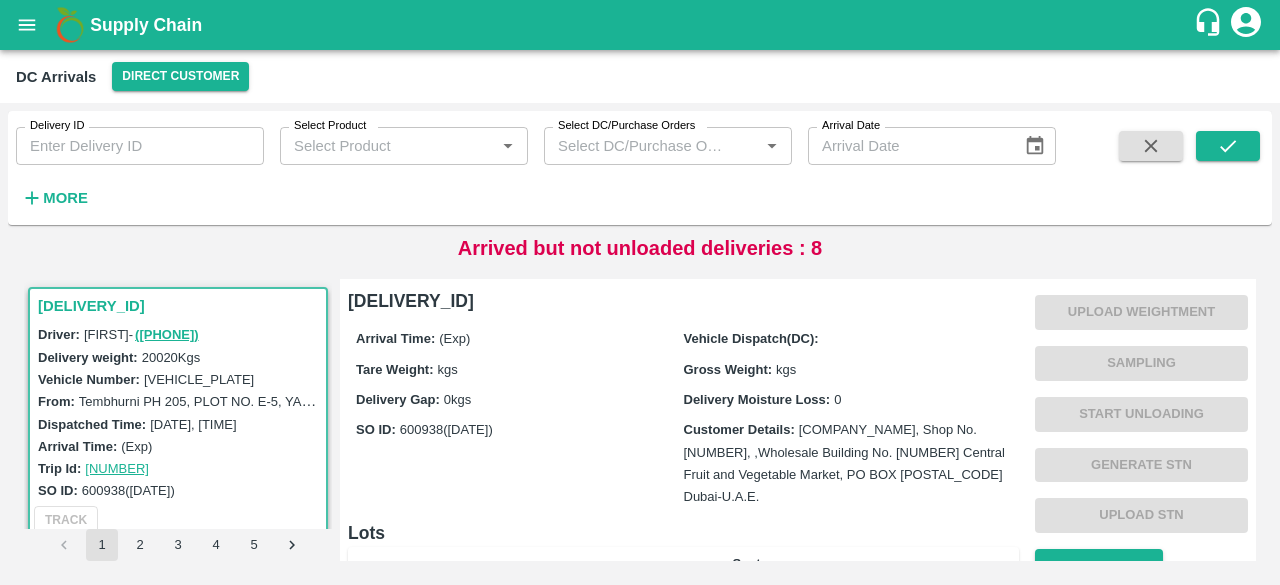 type 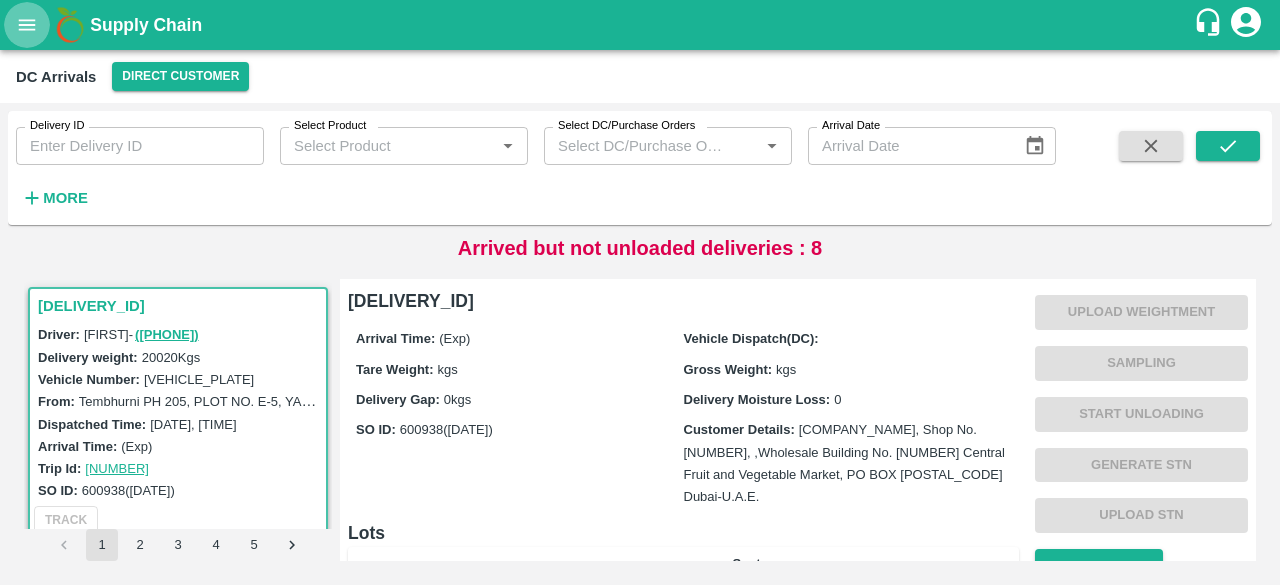 click at bounding box center [27, 25] 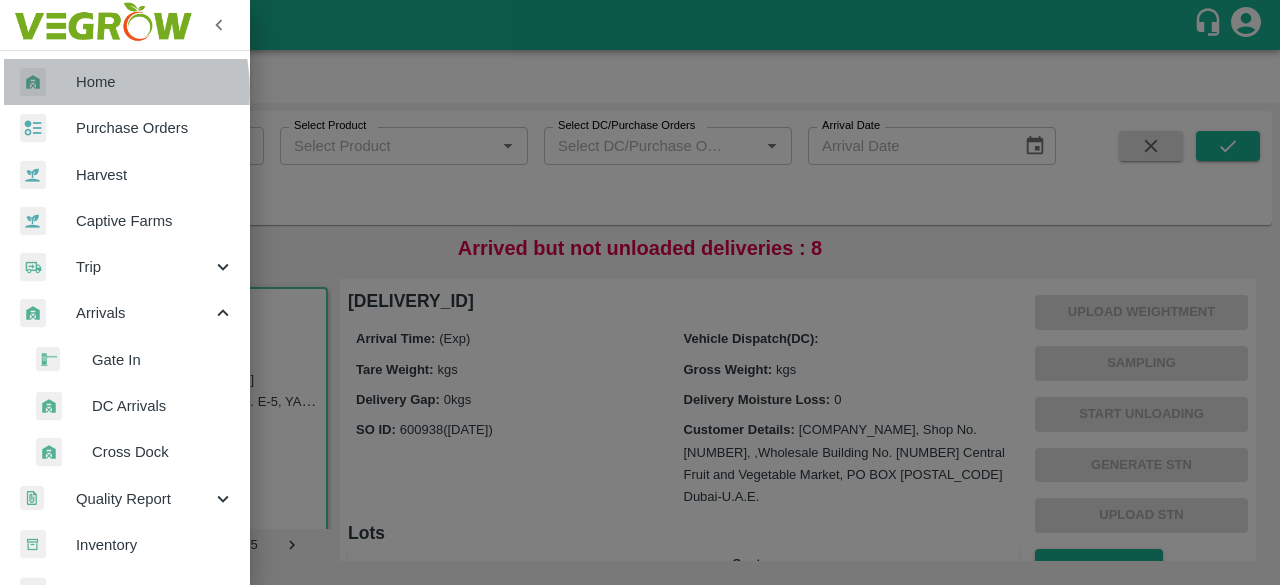 click at bounding box center [48, 82] 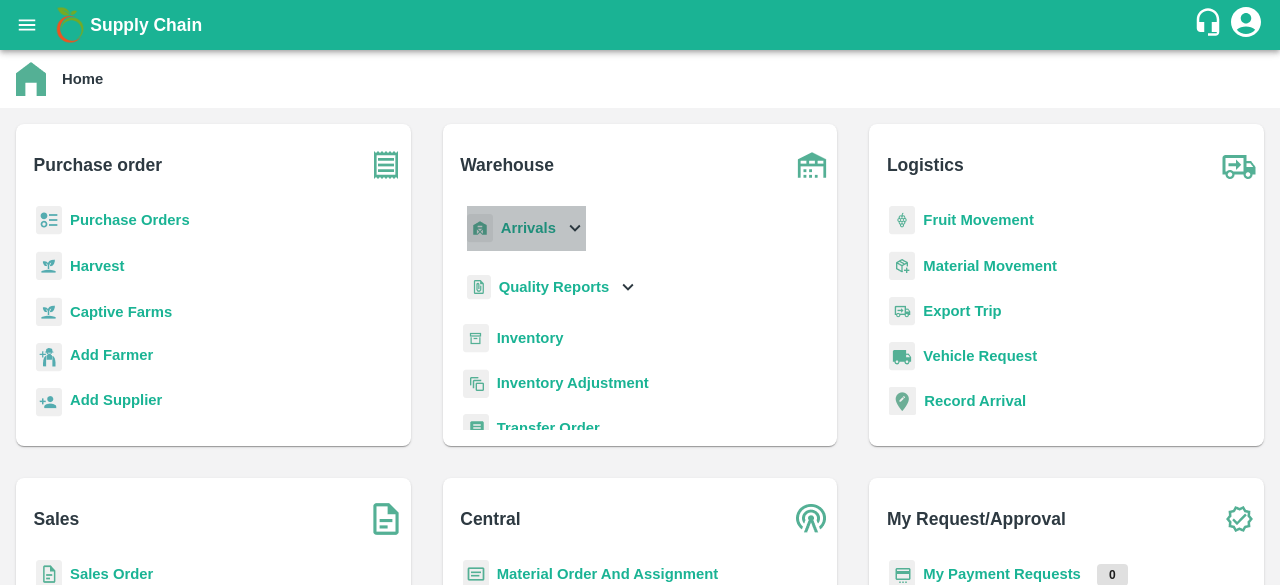 click on "Arrivals" at bounding box center [528, 228] 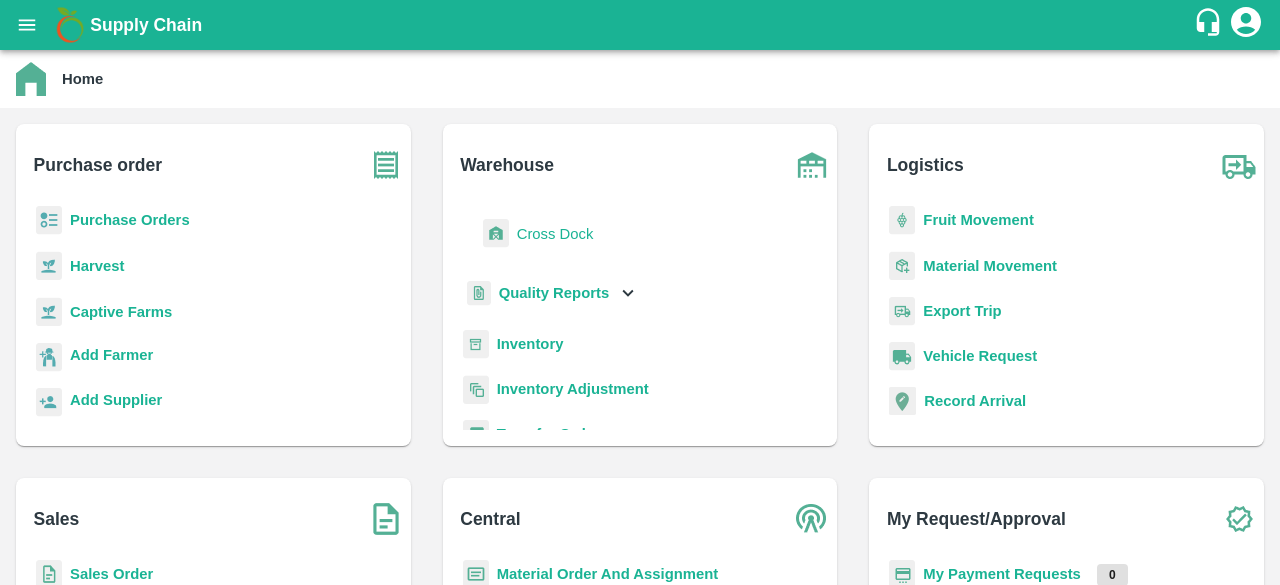 scroll, scrollTop: 134, scrollLeft: 0, axis: vertical 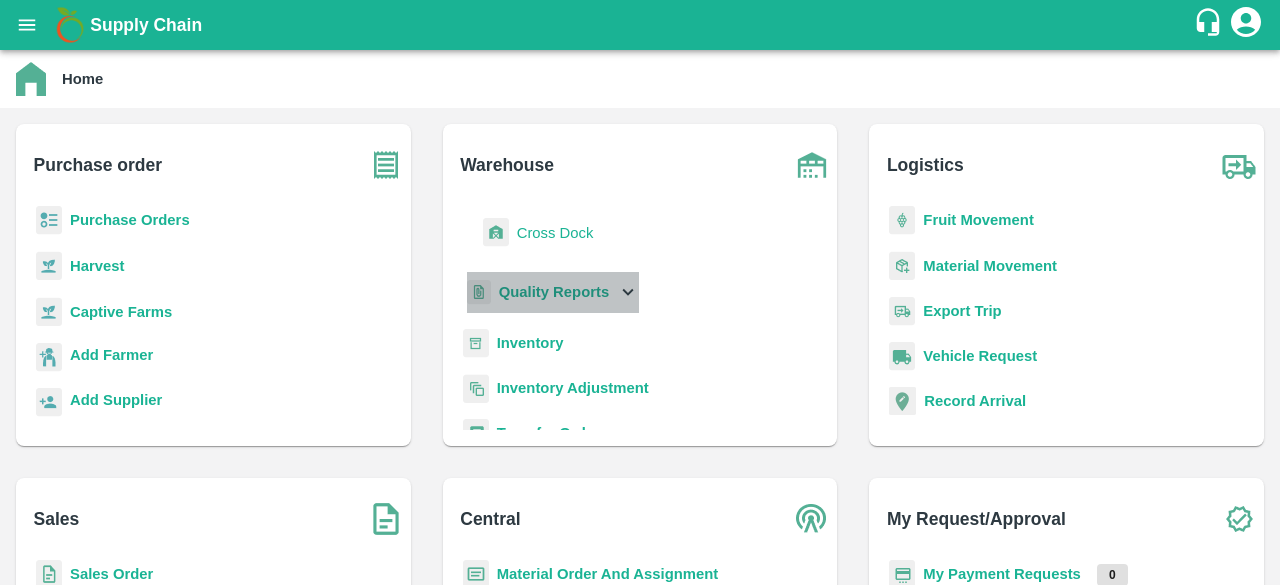 click 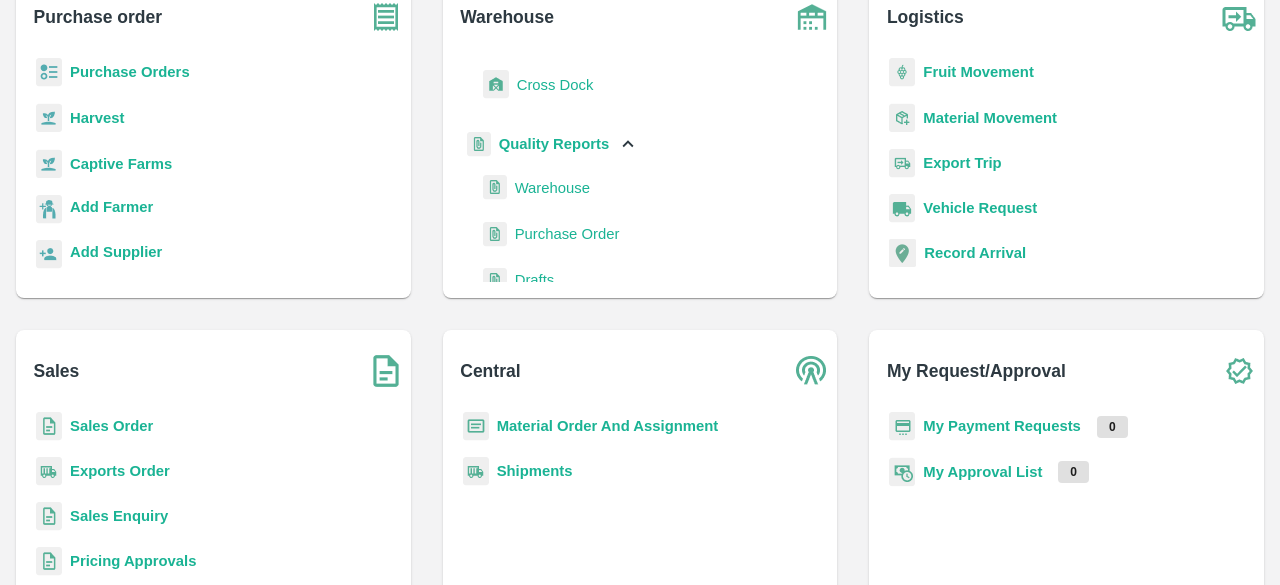 scroll, scrollTop: 172, scrollLeft: 0, axis: vertical 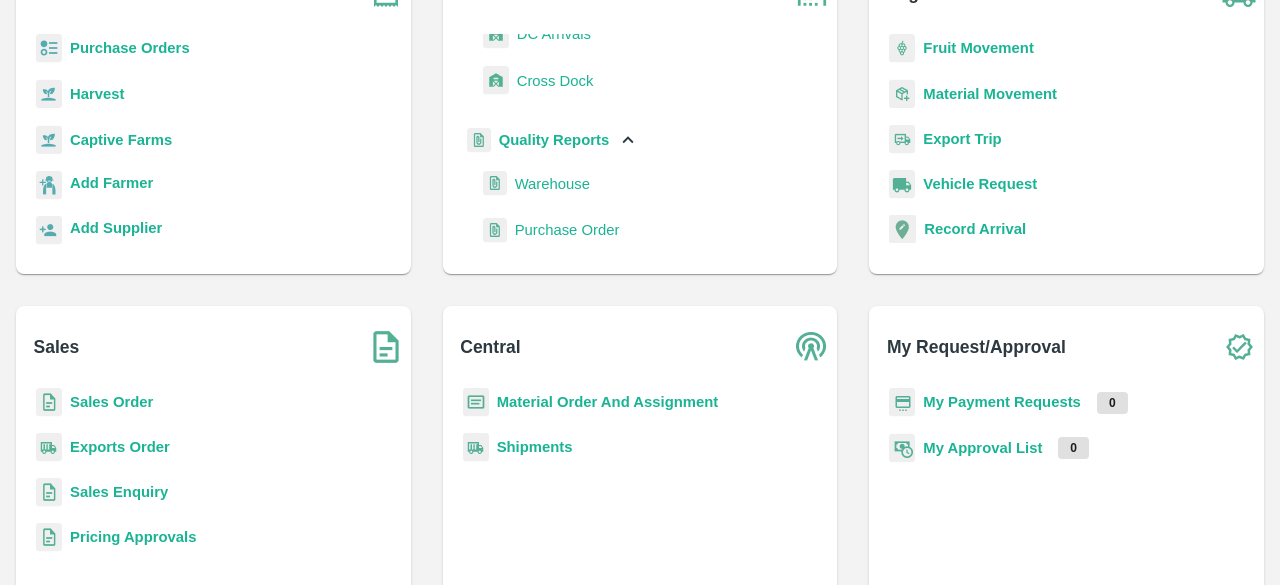 click on "Purchase Order" at bounding box center (567, 230) 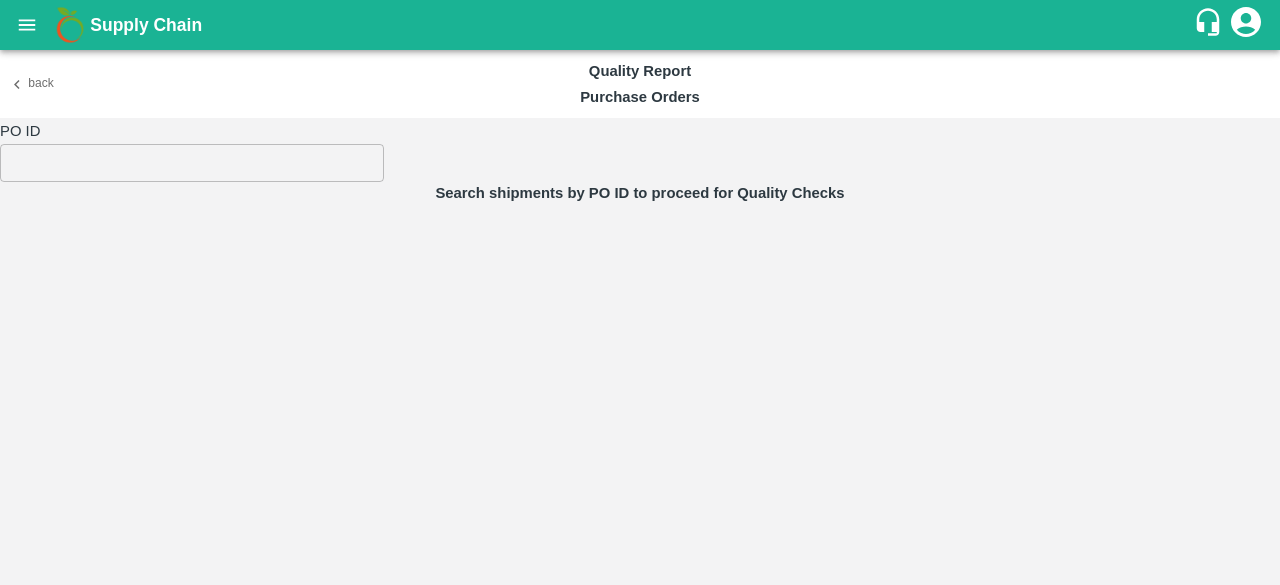 scroll, scrollTop: 0, scrollLeft: 0, axis: both 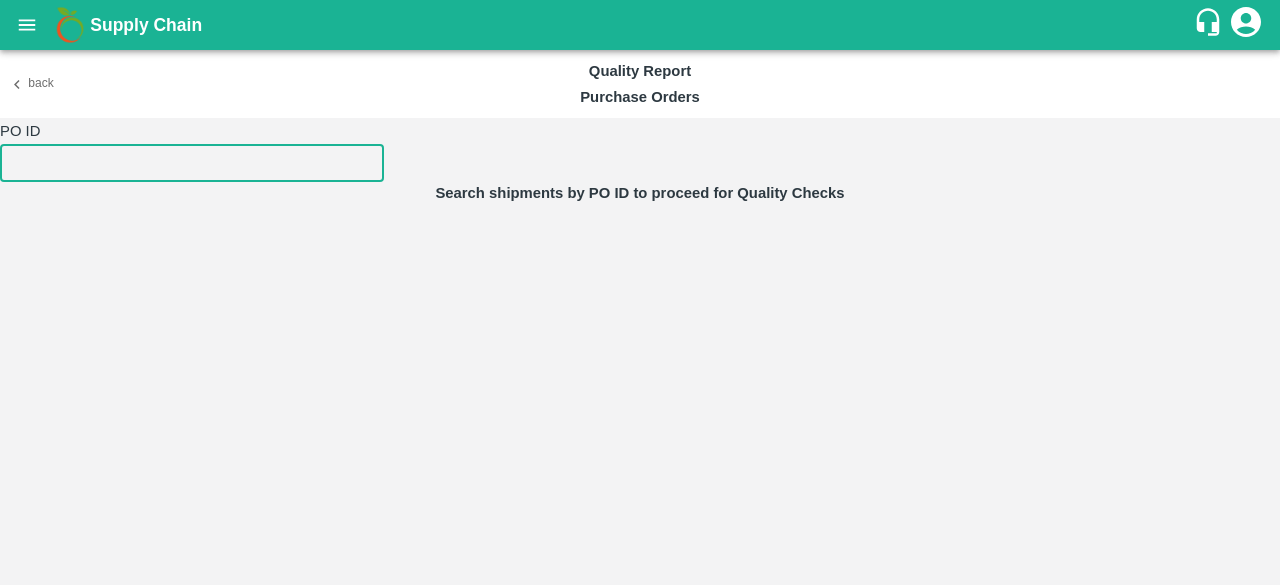 click at bounding box center [192, 163] 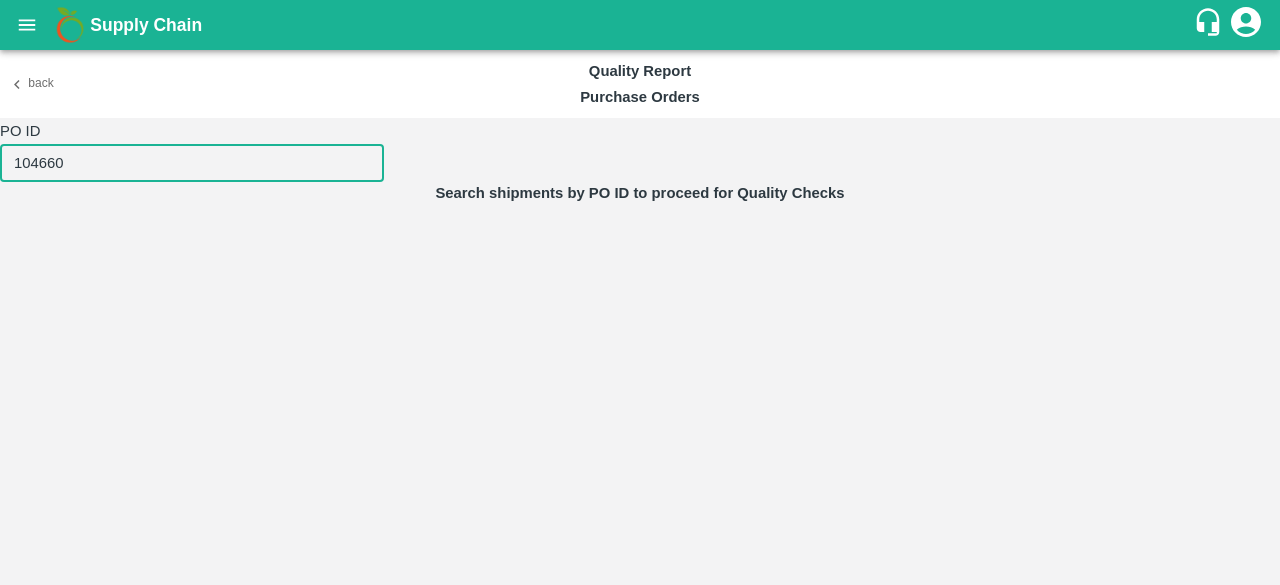 type on "104660" 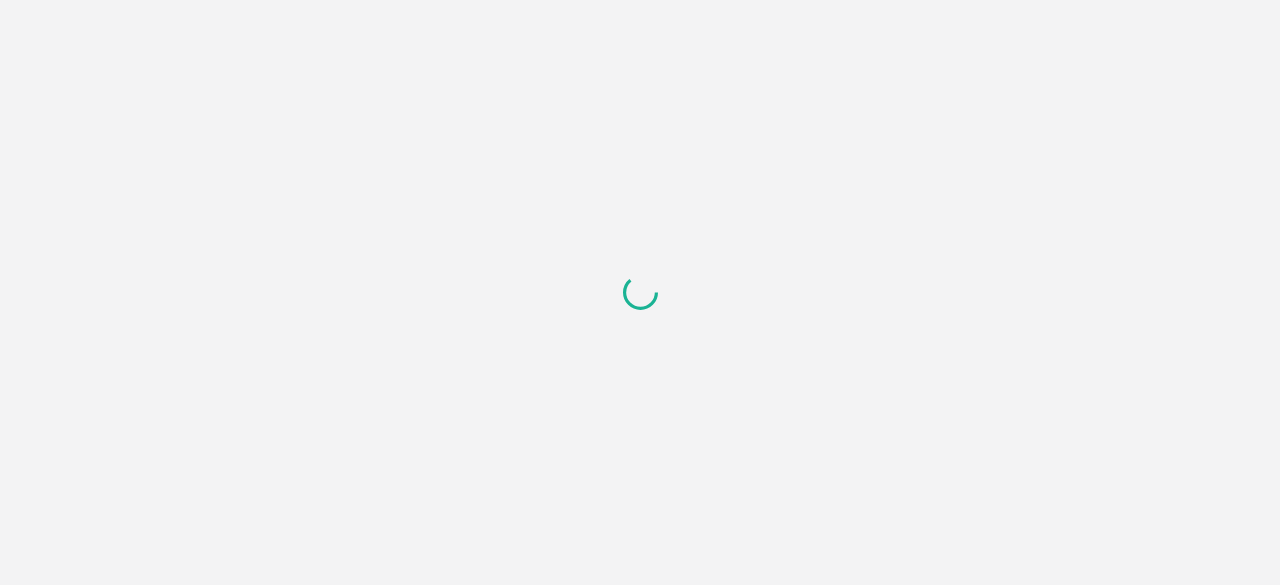 scroll, scrollTop: 0, scrollLeft: 0, axis: both 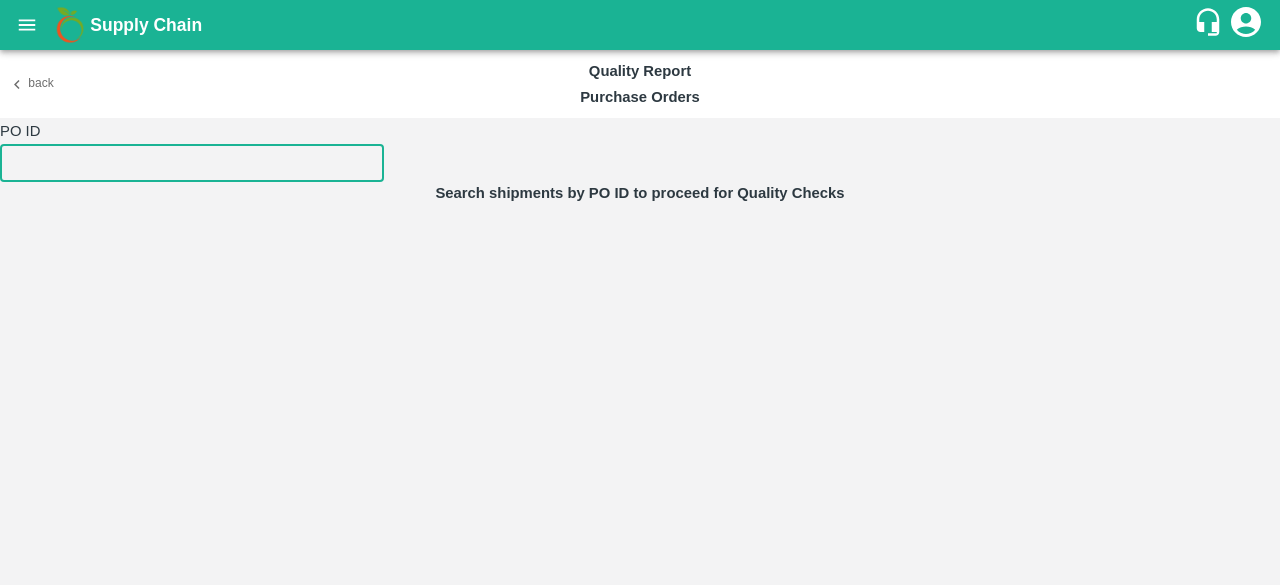 click at bounding box center (192, 163) 